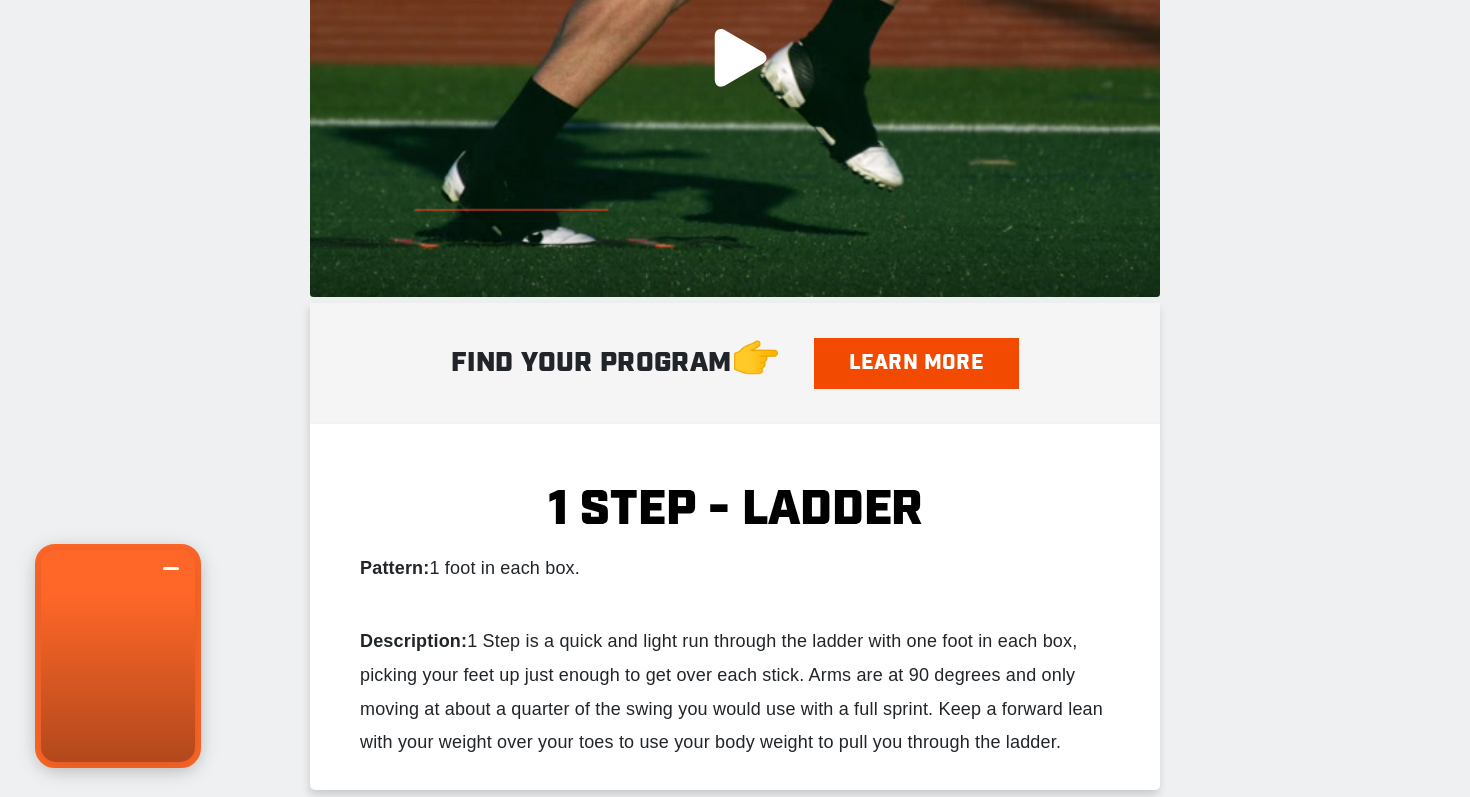 scroll, scrollTop: 0, scrollLeft: 0, axis: both 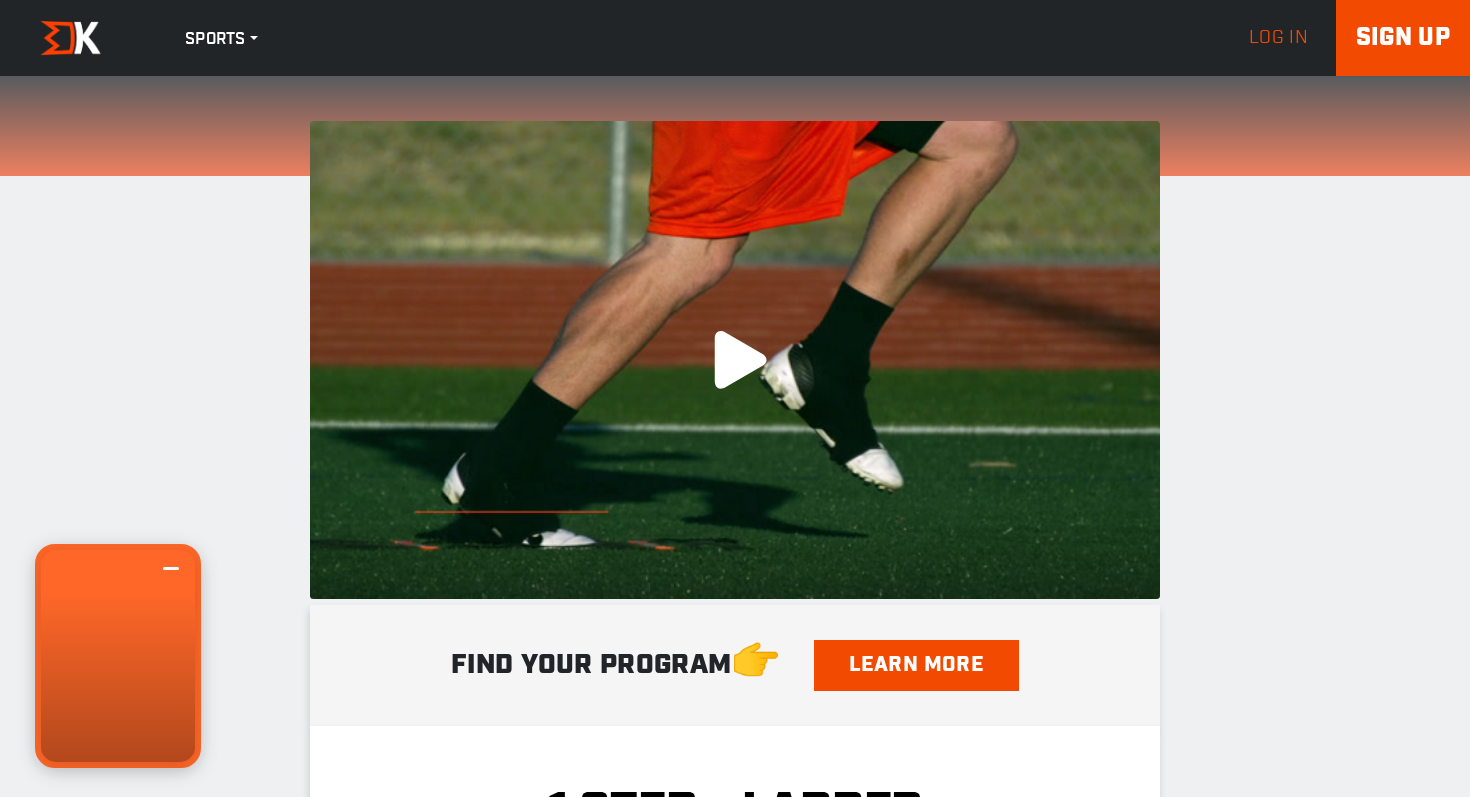 click on ".a{fill:#000;opacity:0.65;}.b{fill:#fff;opacity:1.0;}
play-rounded-fill
.fp-color-play{opacity:0.65;}.controlbutton{fill:#fff;}
play-rounded-outline
.fp-color-play{opacity:0.65;}.controlbutton{fill:#fff;}
play-sharp-fill
.controlbuttonbg{opacity:0.65;}.controlbutton{fill:#fff;}
play-sharp-outline" at bounding box center (735, 360) 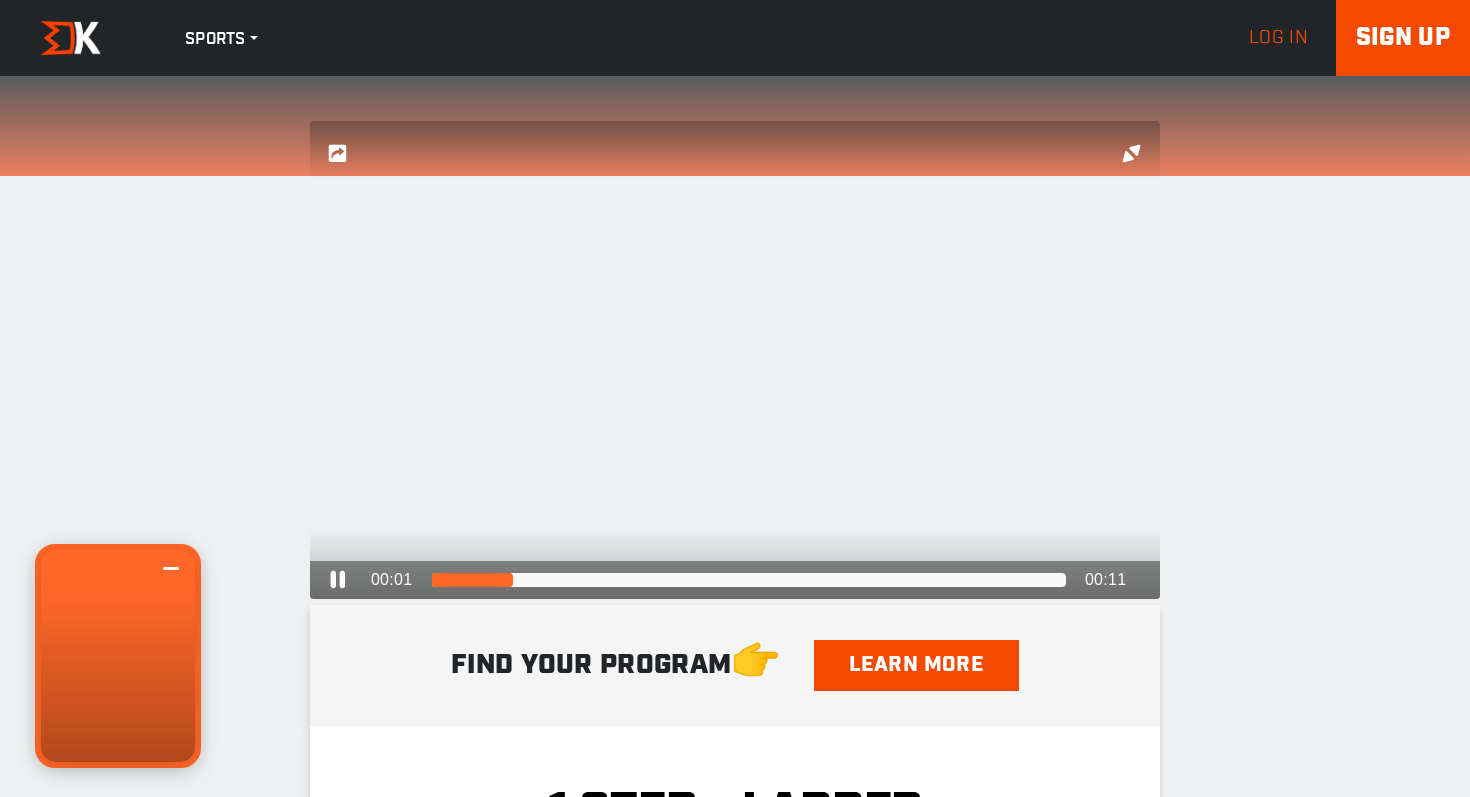 click on "Sports
🏈 Football
⚽ Soccer
🏀 Basketball
⚾ Baseball
🏉 Rugby
🏐 Volleyball
🎾 Tennis
🏸 Squash
⛹ Netball
🏋 Active Adults
🤼 Wrestling
🏒 Hockey
🥎 Softball
🏑 Field Hockey
🥍 Lacrosse
🏉 Aussie Football
🏏 Cricket
🥇 Track
🏊 Swim
⛳ Golf
log in
Sign up" at bounding box center [735, 398] 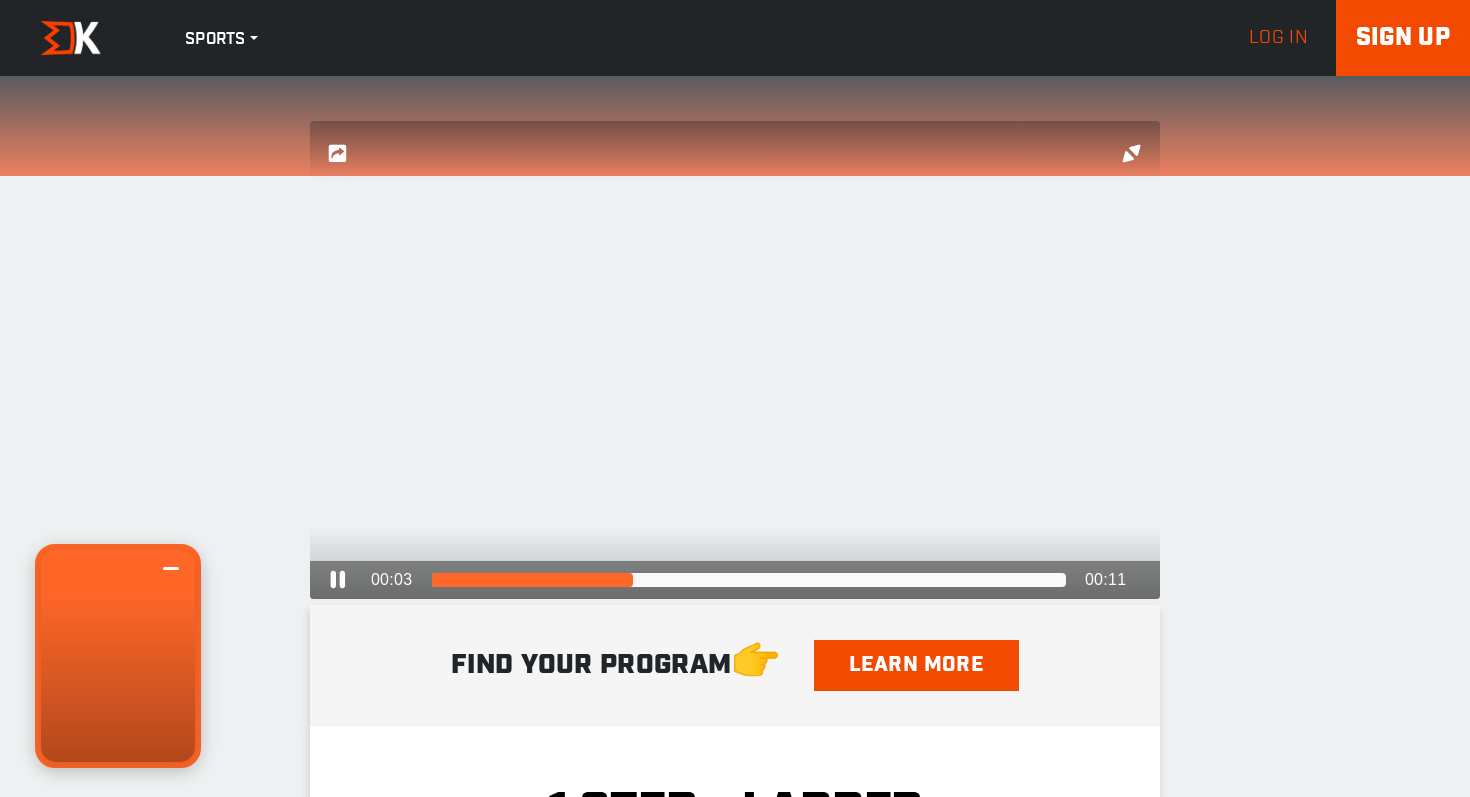 click at bounding box center [337, 580] 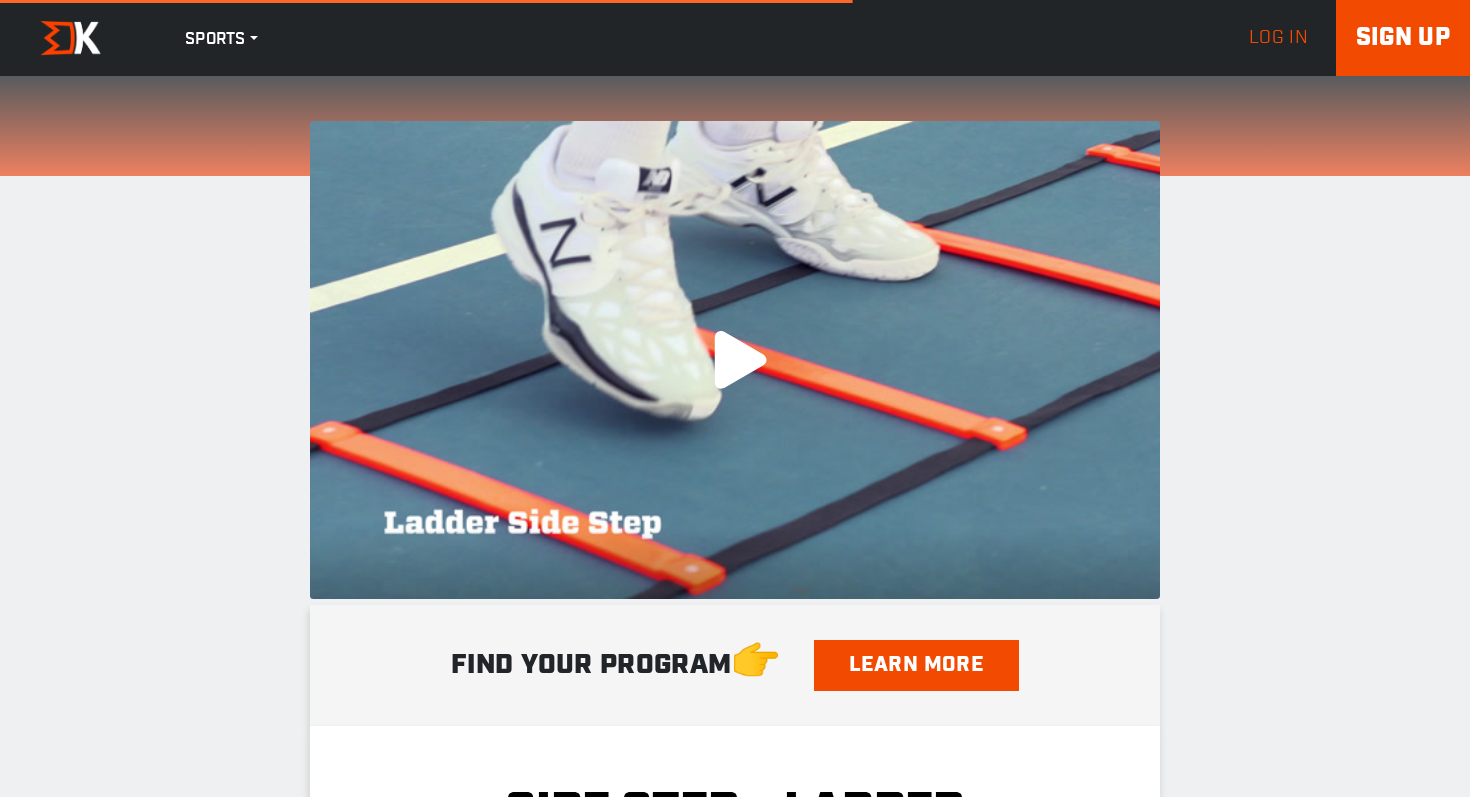 scroll, scrollTop: 0, scrollLeft: 0, axis: both 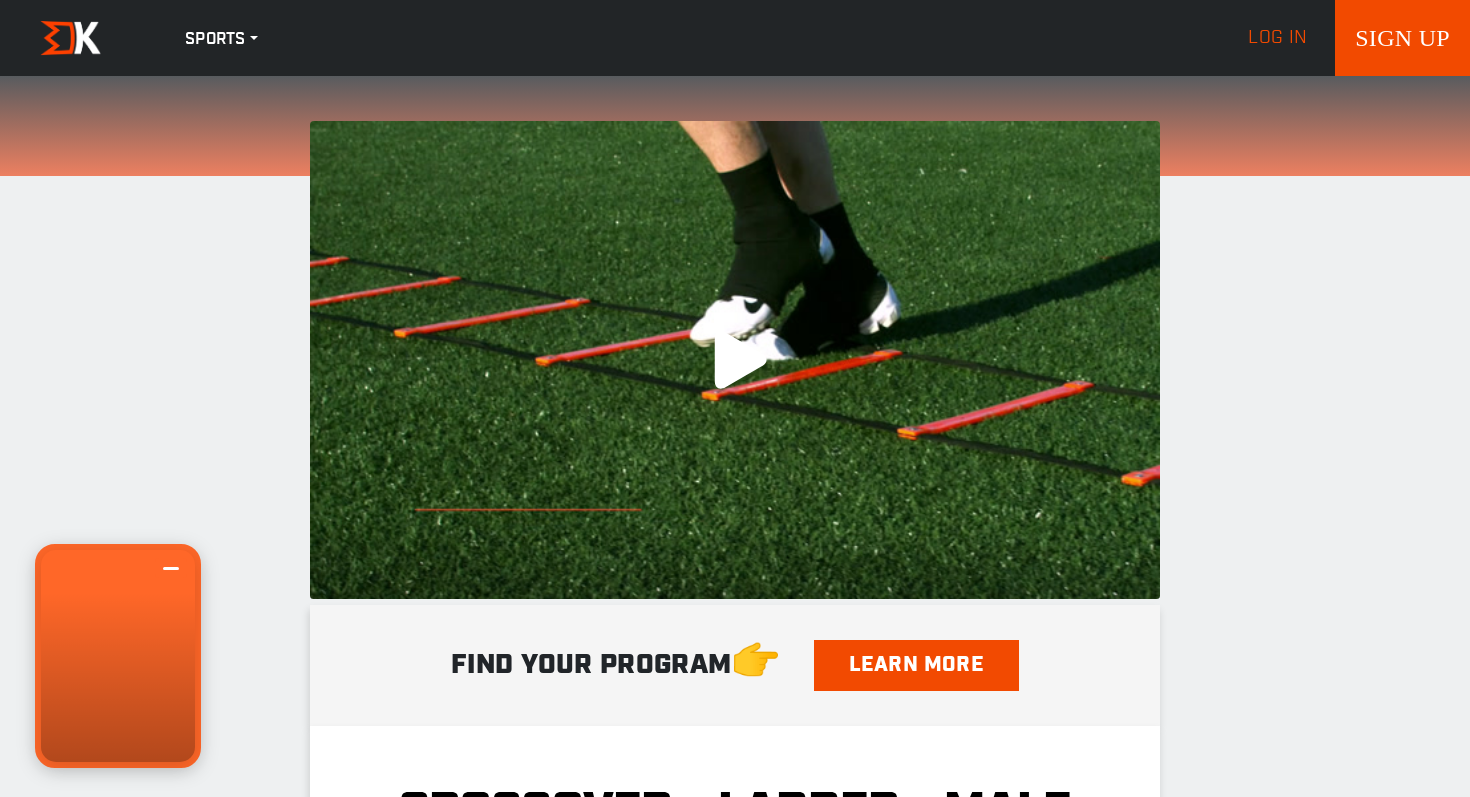 click on ".a{fill:#000;opacity:0.65;}.b{fill:#fff;opacity:1.0;}
play-rounded-fill
.fp-color-play{opacity:0.65;}.controlbutton{fill:#fff;}
play-rounded-outline
.fp-color-play{opacity:0.65;}.controlbutton{fill:#fff;}
play-sharp-fill
.controlbuttonbg{opacity:0.65;}.controlbutton{fill:#fff;}
play-sharp-outline" at bounding box center [735, 360] 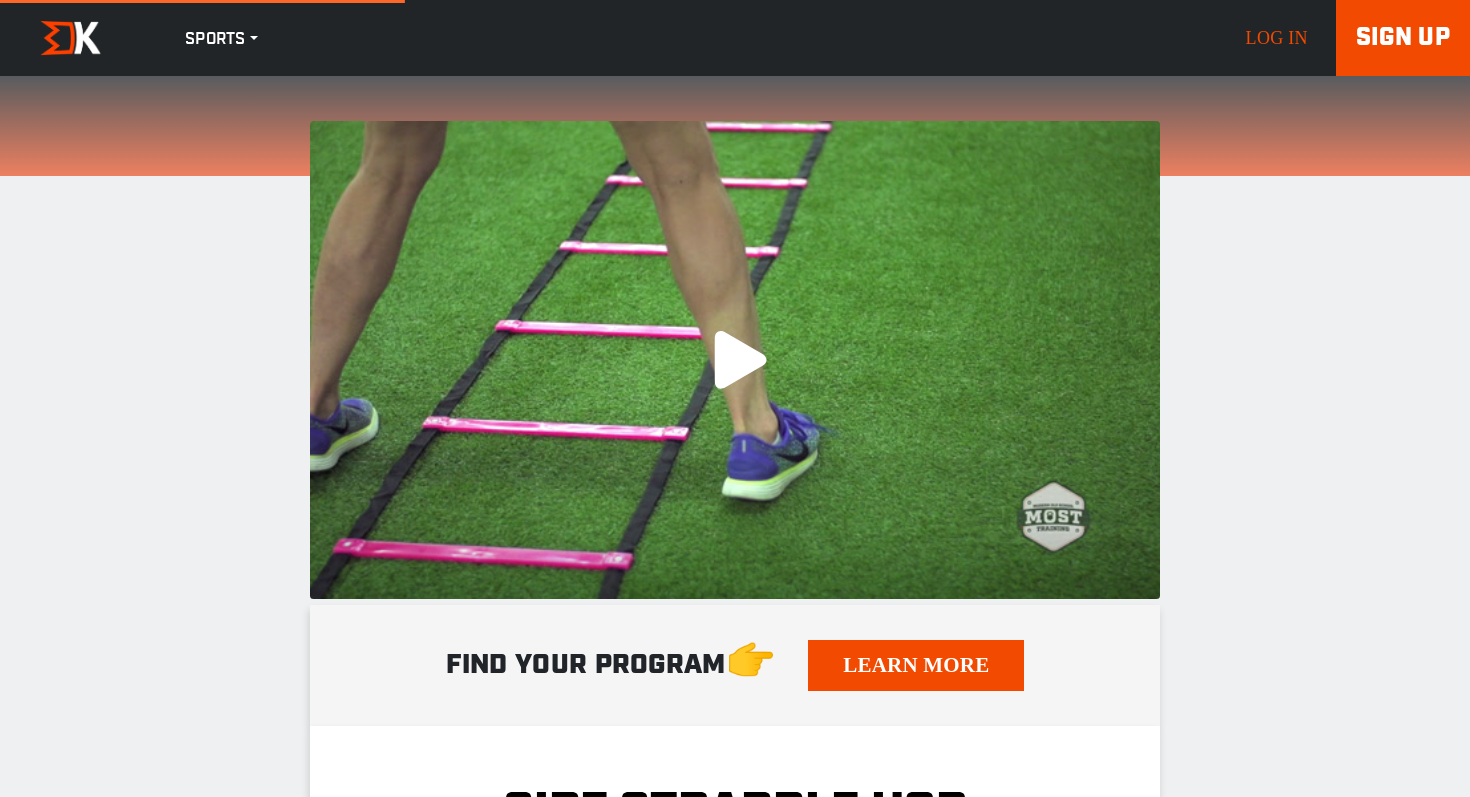 scroll, scrollTop: 0, scrollLeft: 0, axis: both 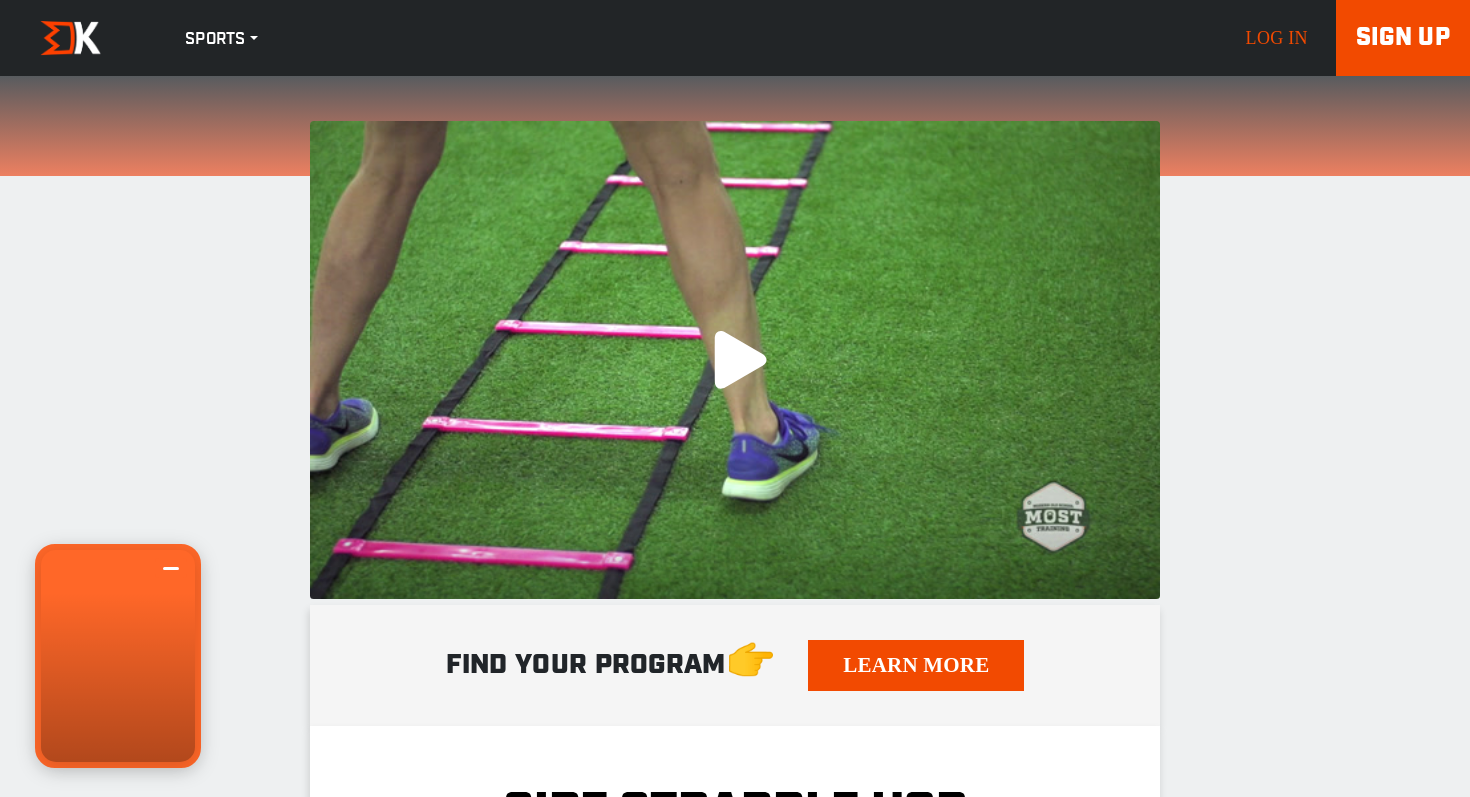 click on ".a{fill:#000;opacity:0.65;}.b{fill:#fff;opacity:1.0;}
play-rounded-fill
.fp-color-play{opacity:0.65;}.controlbutton{fill:#fff;}
play-rounded-outline
.fp-color-play{opacity:0.65;}.controlbutton{fill:#fff;}
play-sharp-fill
.controlbuttonbg{opacity:0.65;}.controlbutton{fill:#fff;}
play-sharp-outline" at bounding box center [735, 360] 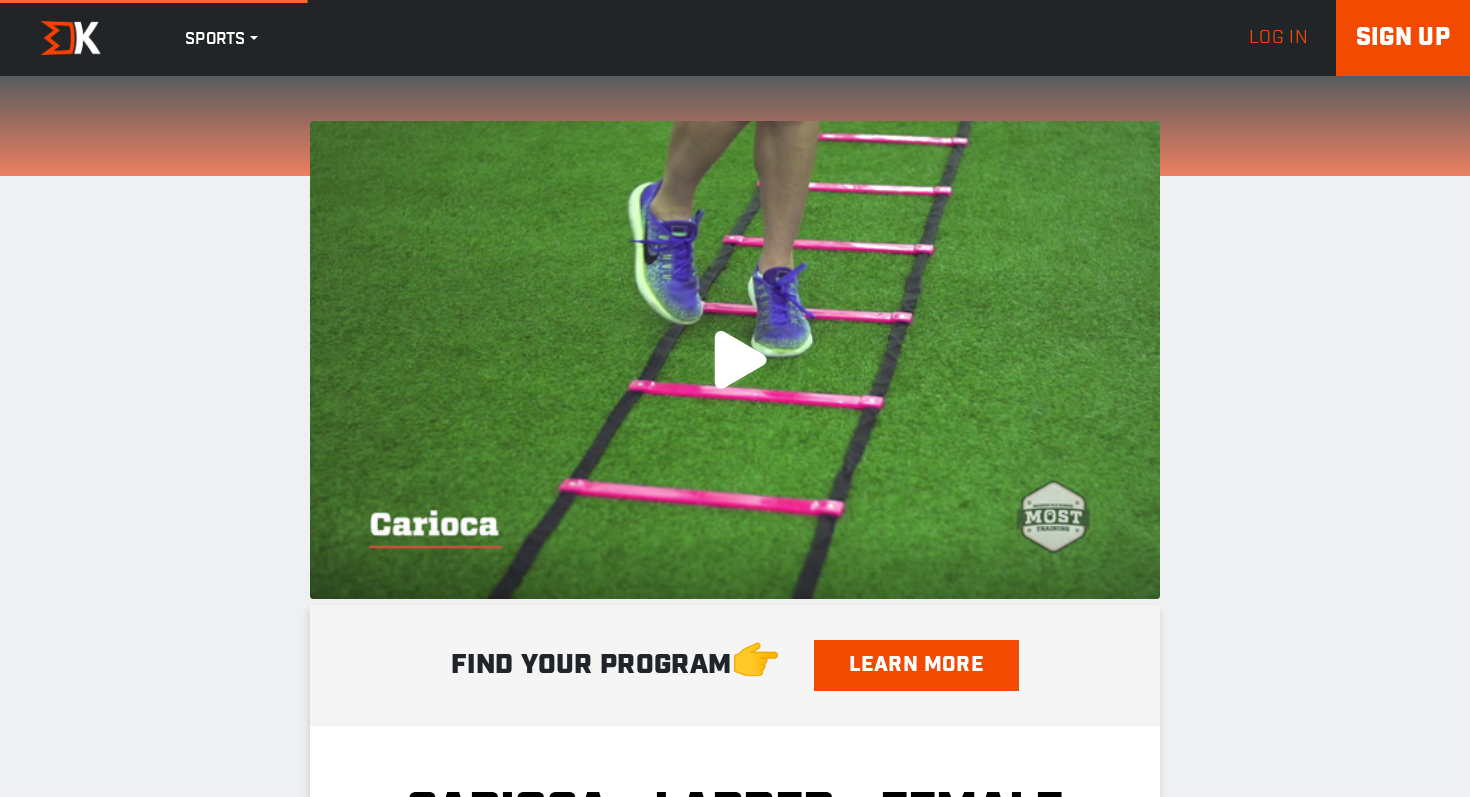 scroll, scrollTop: 0, scrollLeft: 0, axis: both 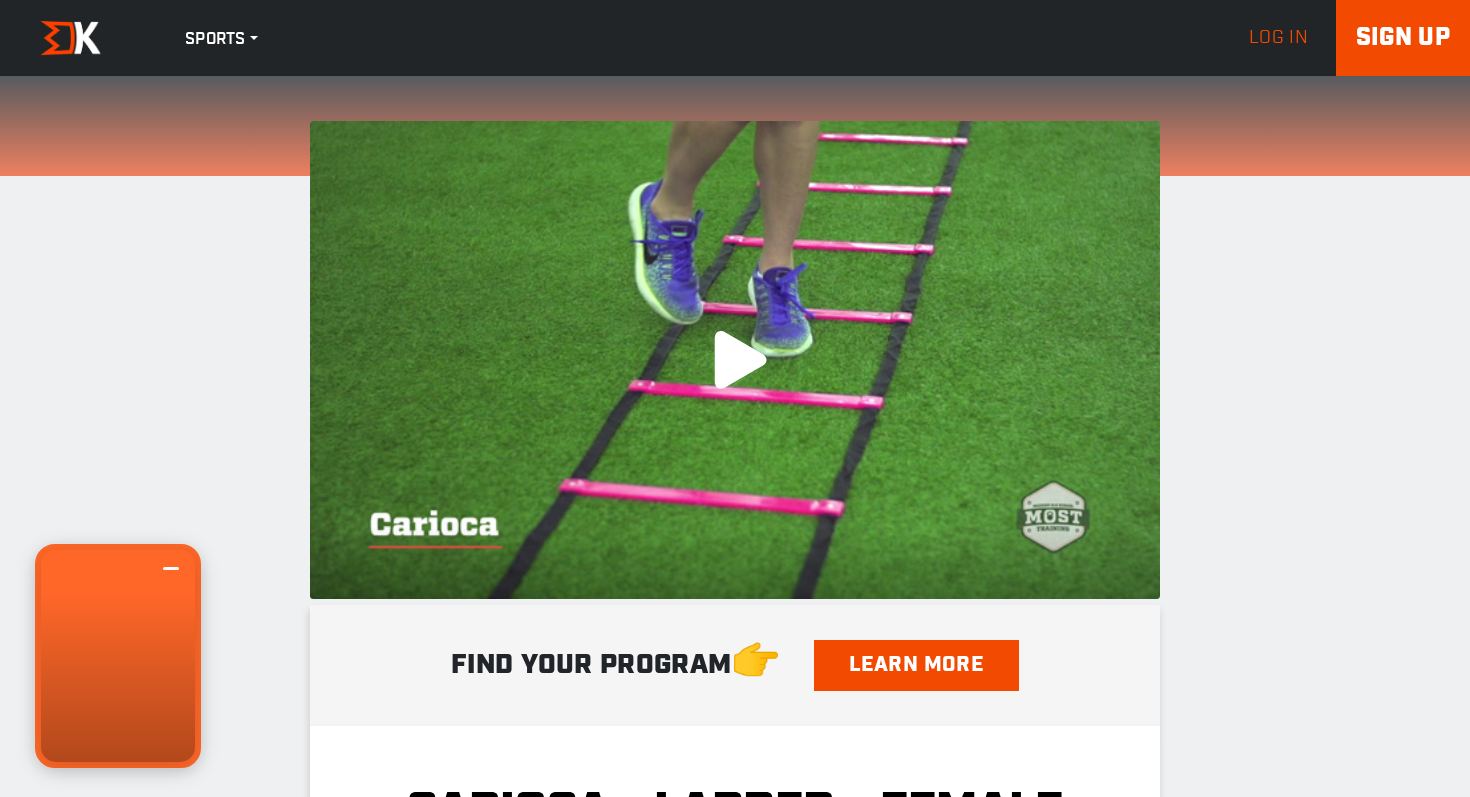 click on ".a{fill:#000;opacity:0.65;}.b{fill:#fff;opacity:1.0;}
play-rounded-fill
.fp-color-play{opacity:0.65;}.controlbutton{fill:#fff;}
play-rounded-outline
.fp-color-play{opacity:0.65;}.controlbutton{fill:#fff;}
play-sharp-fill
.controlbuttonbg{opacity:0.65;}.controlbutton{fill:#fff;}
play-sharp-outline" at bounding box center [735, 360] 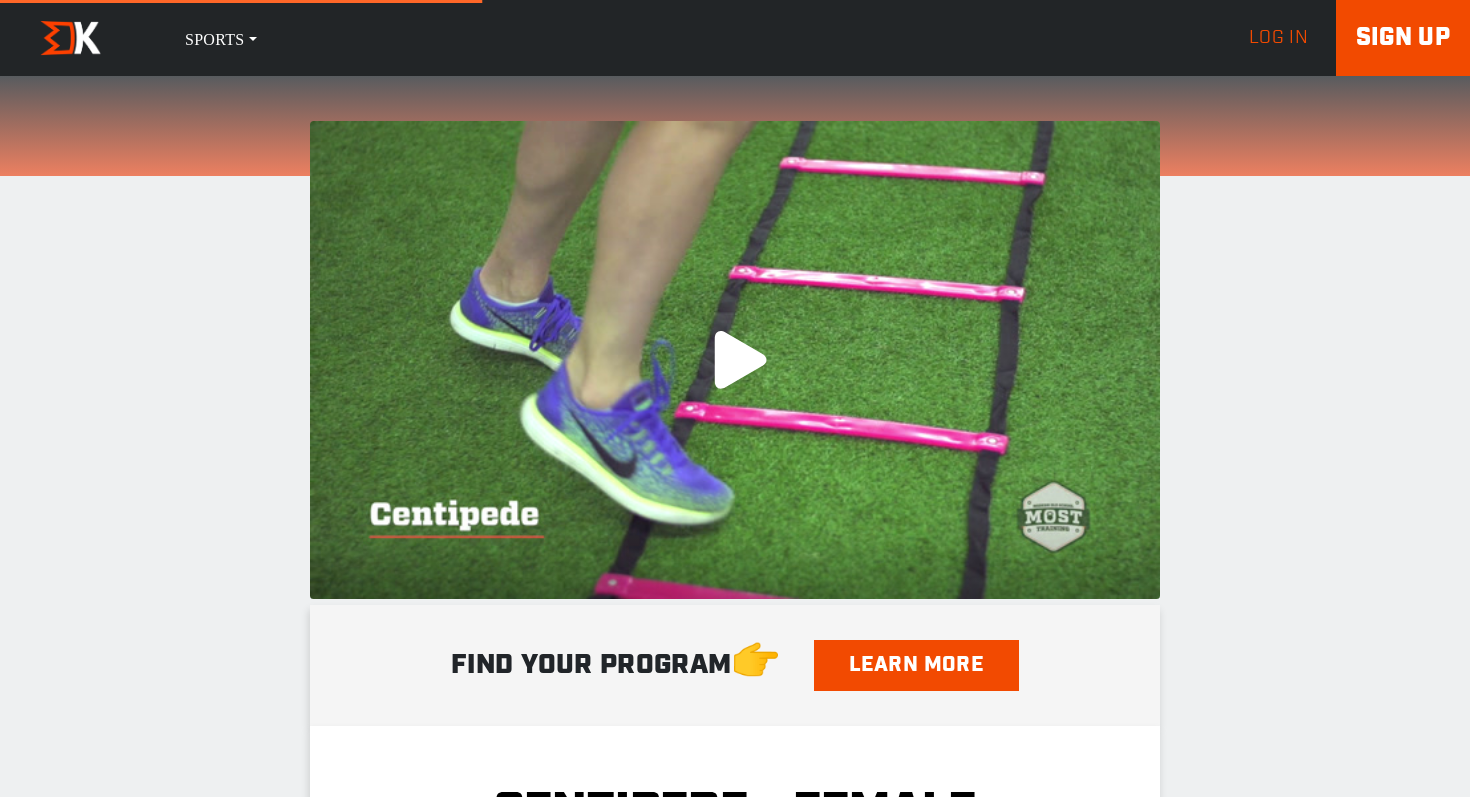 scroll, scrollTop: 0, scrollLeft: 0, axis: both 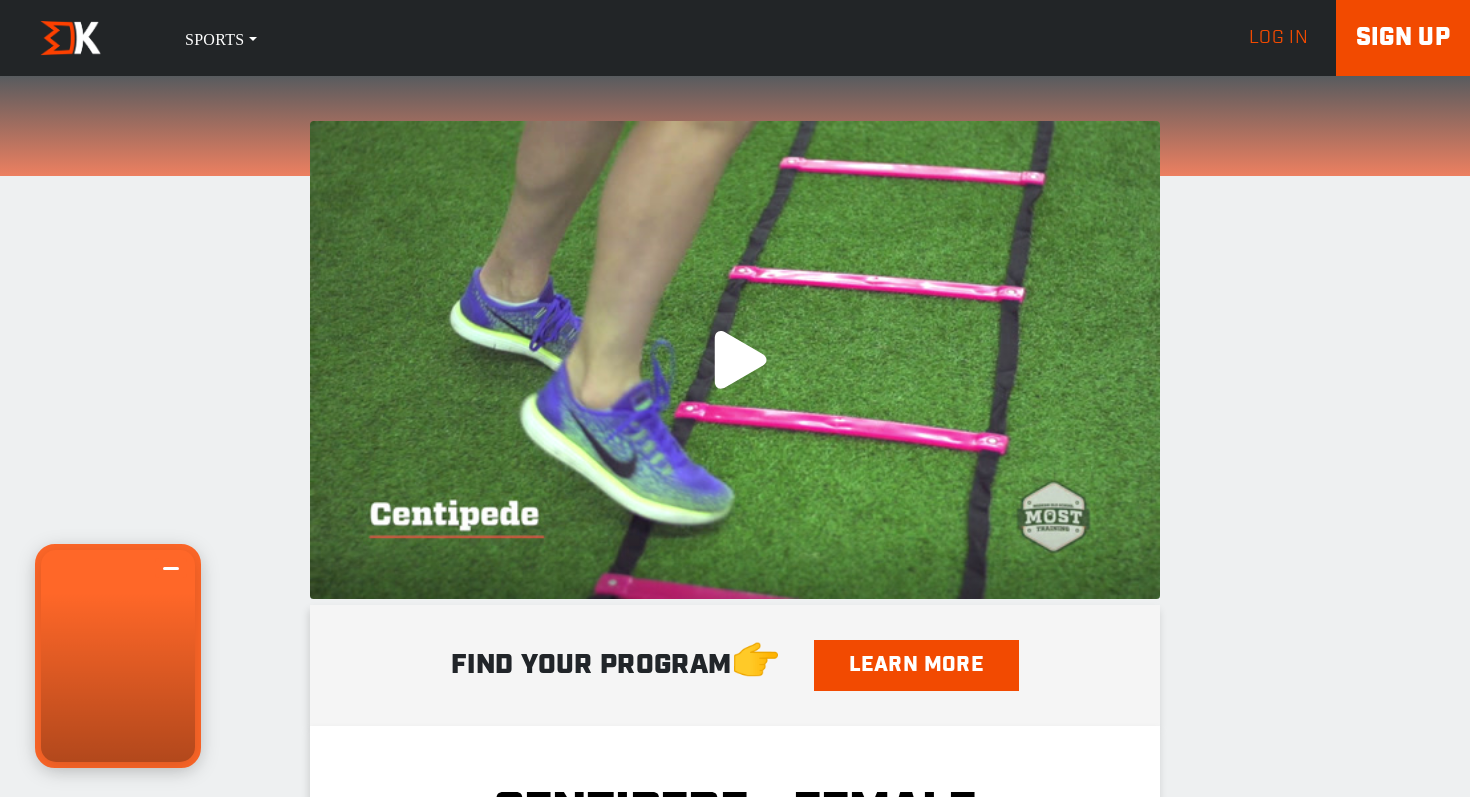 click on ".a{fill:#000;opacity:0.65;}.b{fill:#fff;opacity:1.0;}
play-rounded-fill
.fp-color-play{opacity:0.65;}.controlbutton{fill:#fff;}
play-rounded-outline
.fp-color-play{opacity:0.65;}.controlbutton{fill:#fff;}
play-sharp-fill
.controlbuttonbg{opacity:0.65;}.controlbutton{fill:#fff;}
play-sharp-outline" at bounding box center [735, 360] 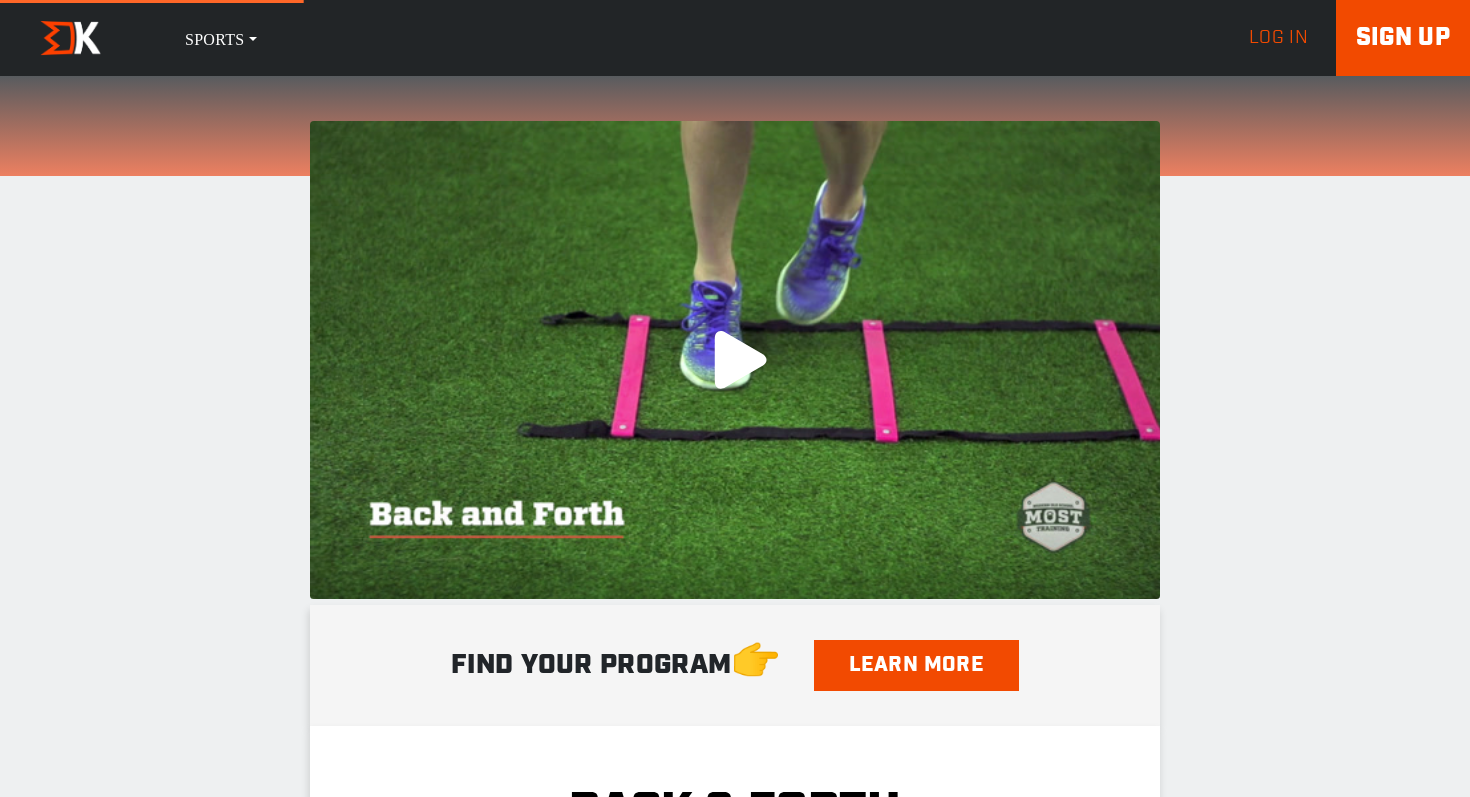 scroll, scrollTop: 0, scrollLeft: 0, axis: both 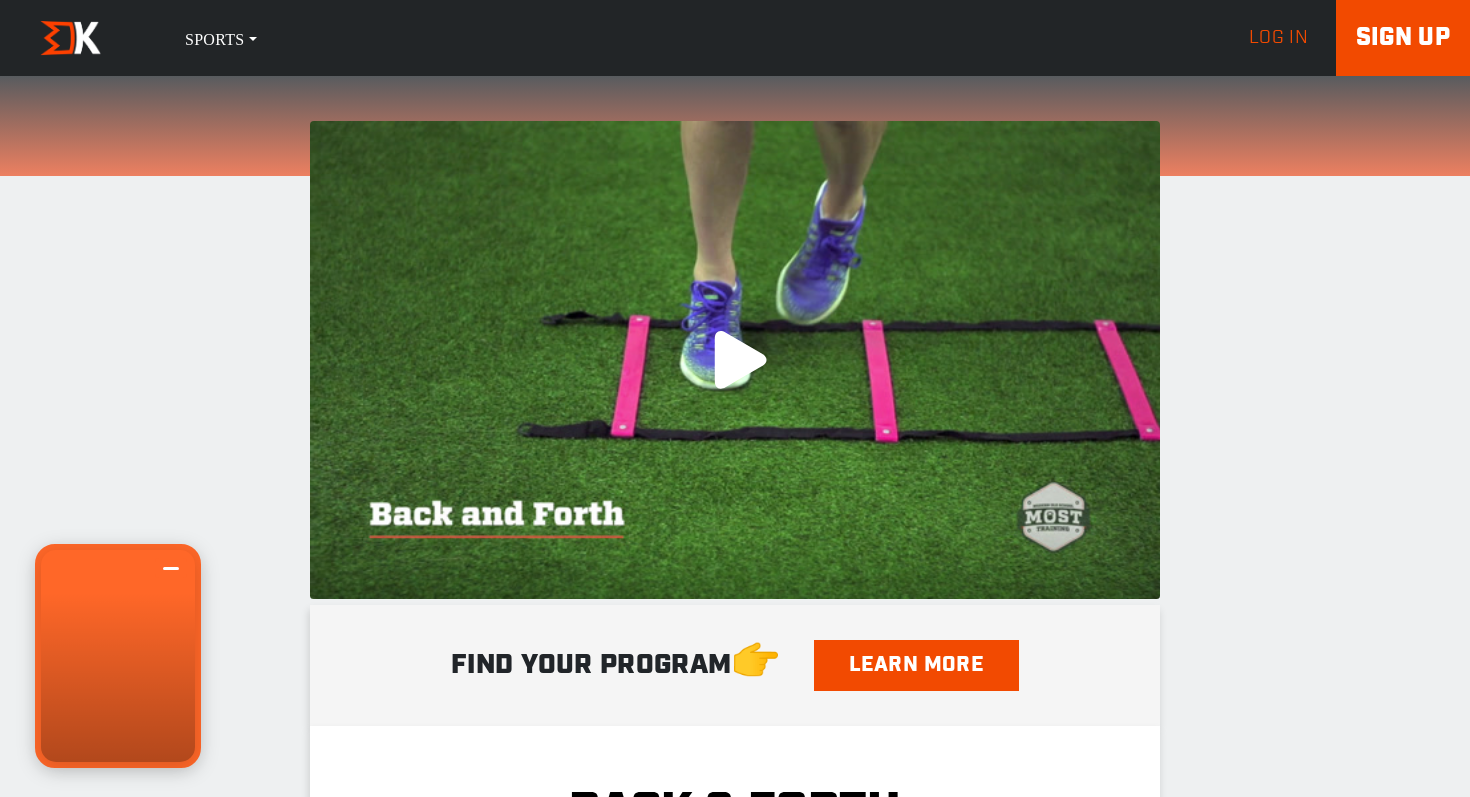 click on ".a{fill:#000;opacity:0.65;}.b{fill:#fff;opacity:1.0;}
play-rounded-fill
.fp-color-play{opacity:0.65;}.controlbutton{fill:#fff;}
play-rounded-outline
.fp-color-play{opacity:0.65;}.controlbutton{fill:#fff;}
play-sharp-fill
.controlbuttonbg{opacity:0.65;}.controlbutton{fill:#fff;}
play-sharp-outline" at bounding box center (735, 360) 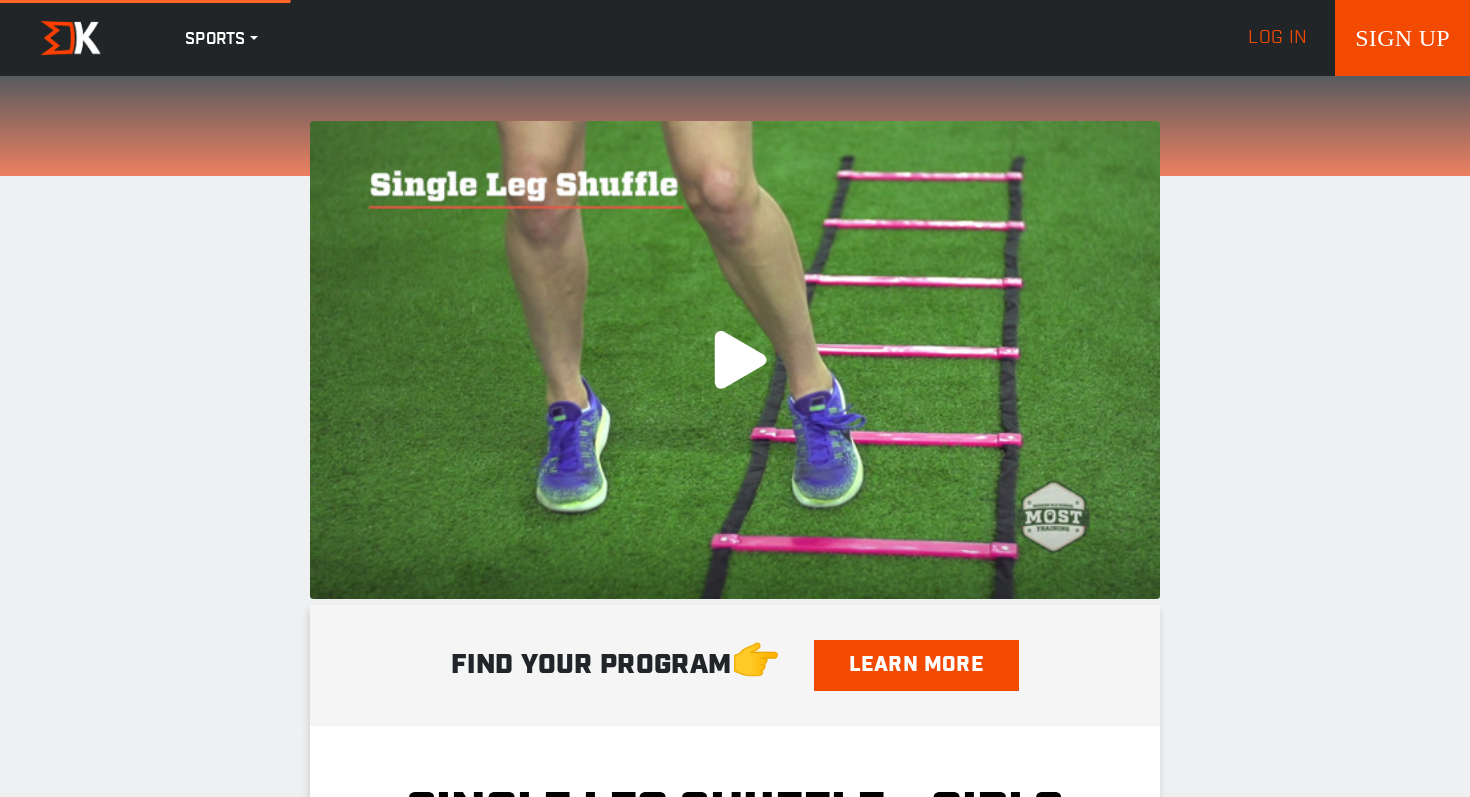 scroll, scrollTop: 0, scrollLeft: 0, axis: both 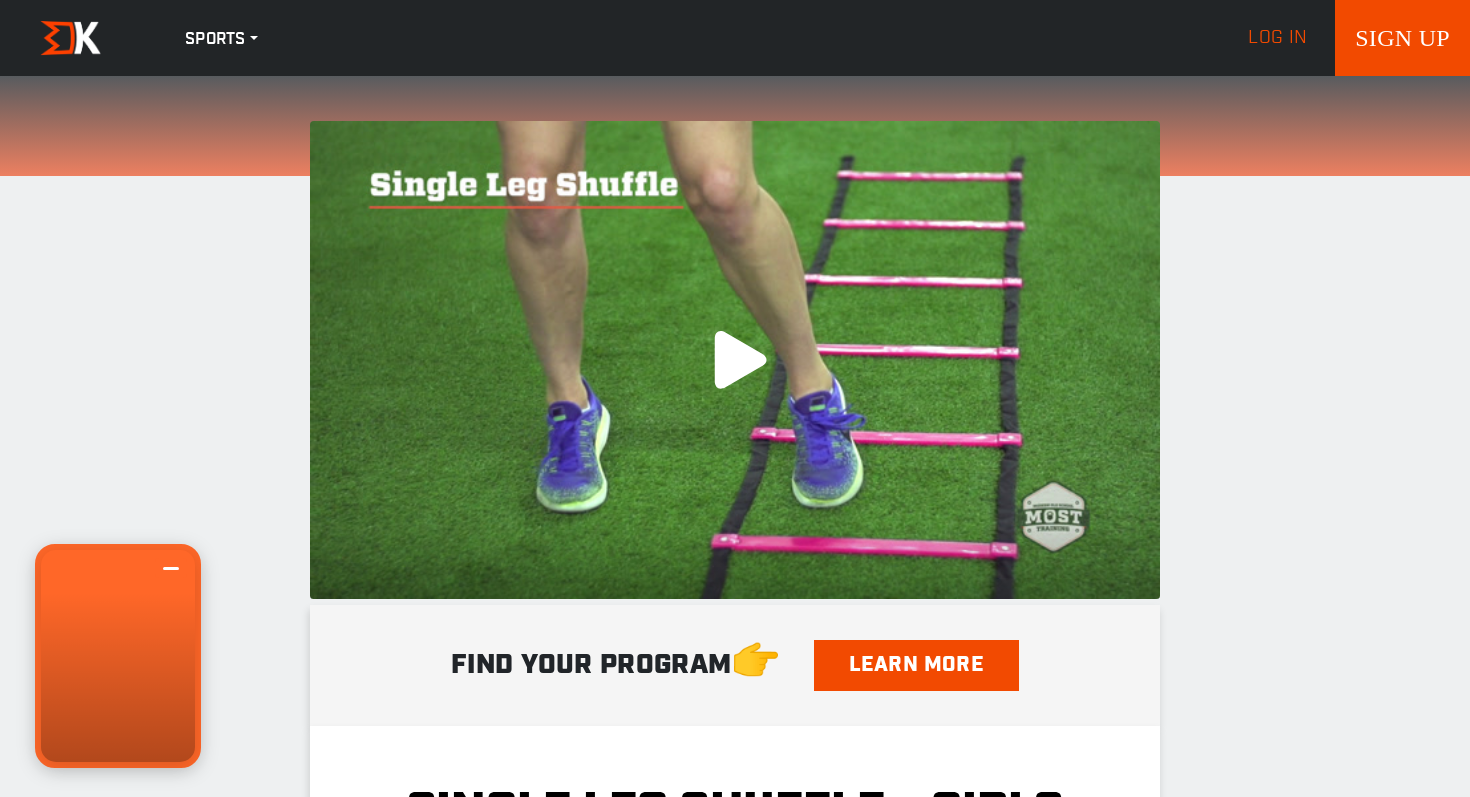click on ".a{fill:#000;opacity:0.65;}.b{fill:#fff;opacity:1.0;}
play-rounded-fill
.fp-color-play{opacity:0.65;}.controlbutton{fill:#fff;}
play-rounded-outline
.fp-color-play{opacity:0.65;}.controlbutton{fill:#fff;}
play-sharp-fill
.controlbuttonbg{opacity:0.65;}.controlbutton{fill:#fff;}
play-sharp-outline" at bounding box center [735, 360] 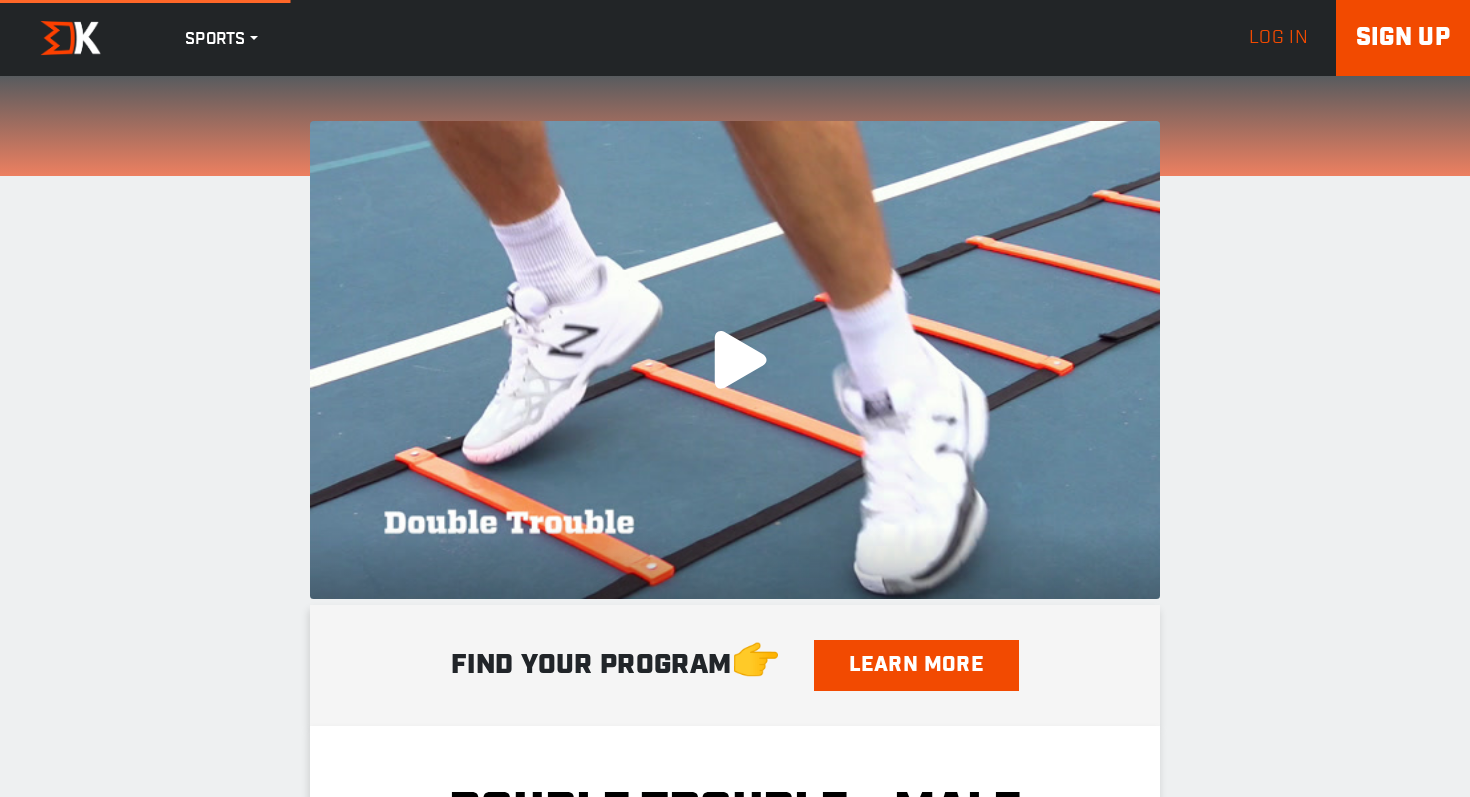 scroll, scrollTop: 0, scrollLeft: 0, axis: both 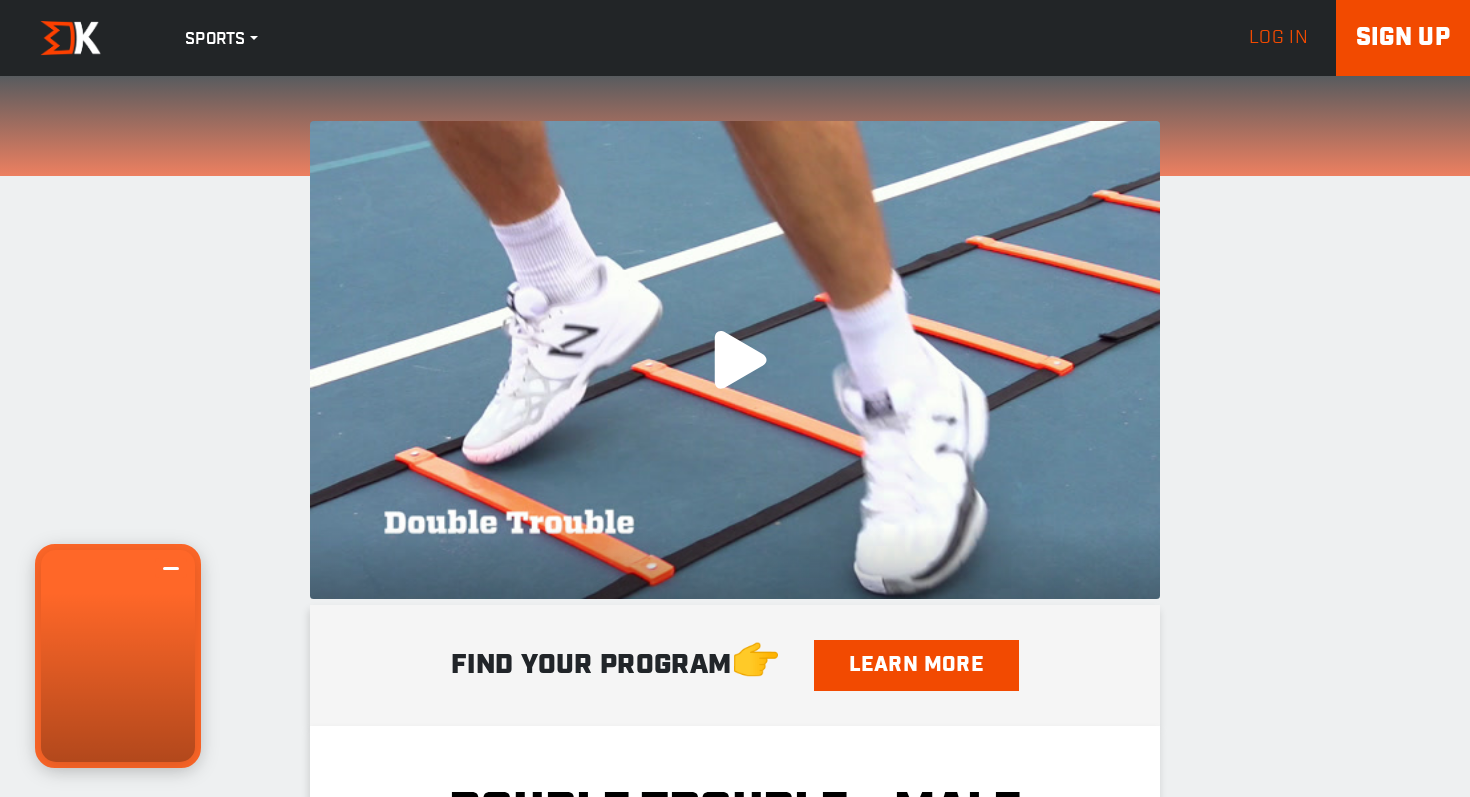 click on ".a{fill:#000;opacity:0.65;}.b{fill:#fff;opacity:1.0;}
play-rounded-fill
.fp-color-play{opacity:0.65;}.controlbutton{fill:#fff;}
play-rounded-outline
.fp-color-play{opacity:0.65;}.controlbutton{fill:#fff;}
play-sharp-fill
.controlbuttonbg{opacity:0.65;}.controlbutton{fill:#fff;}
play-sharp-outline" at bounding box center [735, 360] 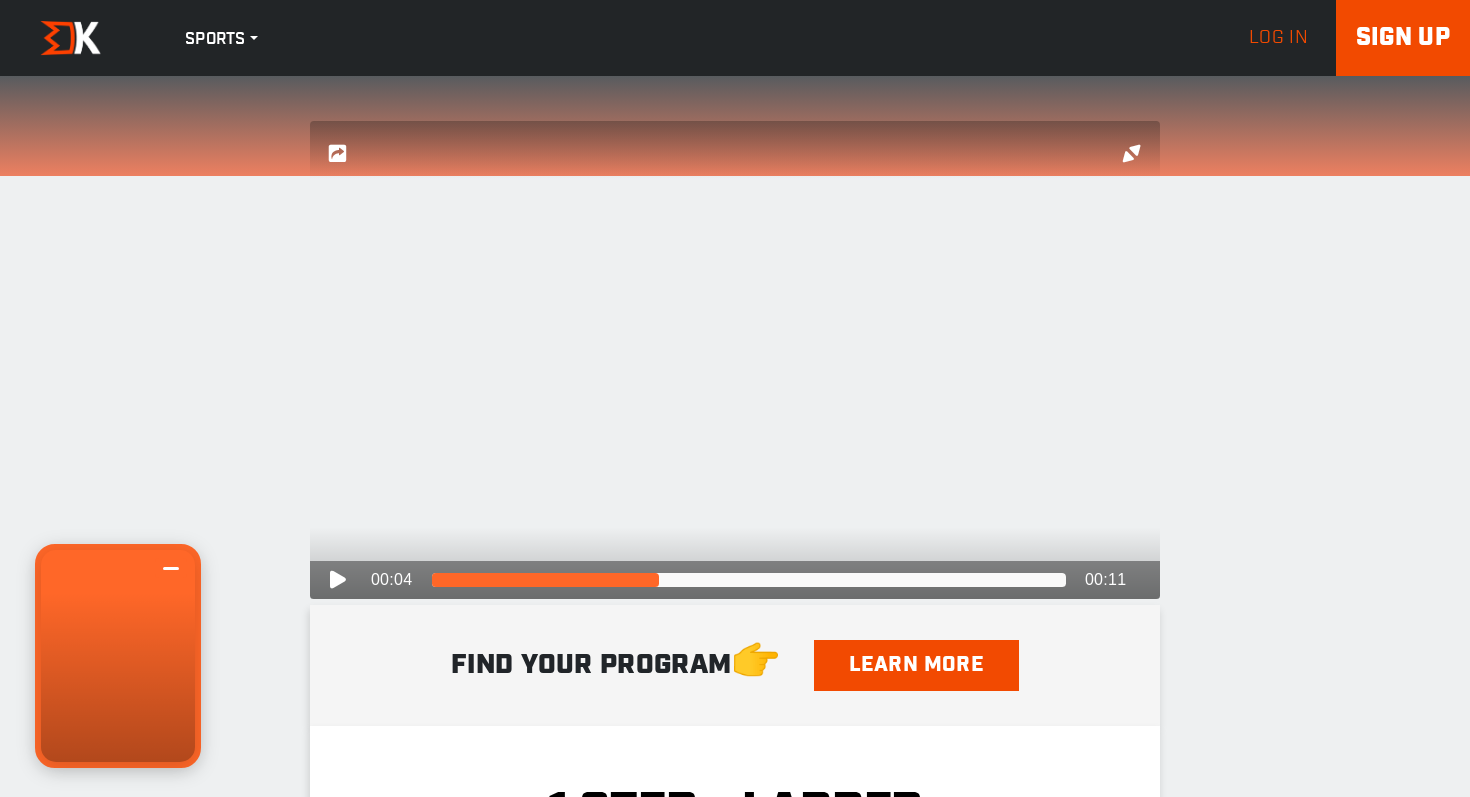scroll, scrollTop: 0, scrollLeft: 0, axis: both 